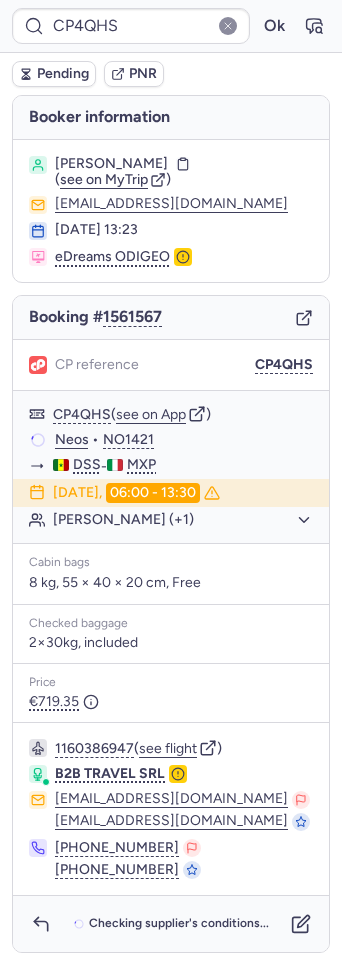 scroll, scrollTop: 0, scrollLeft: 0, axis: both 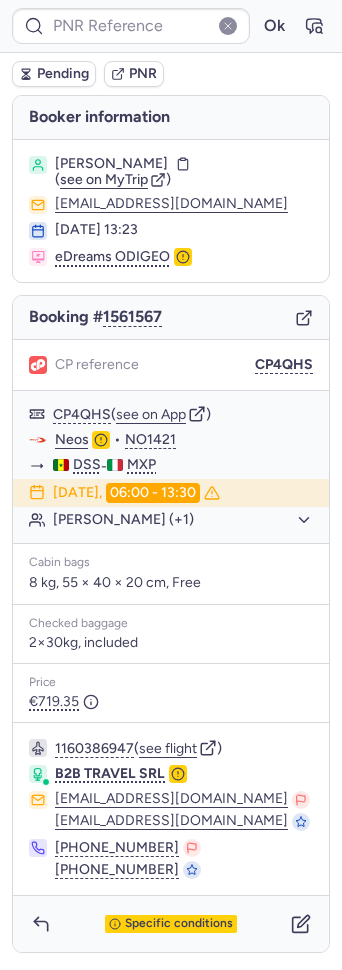 type on "CP4QHS" 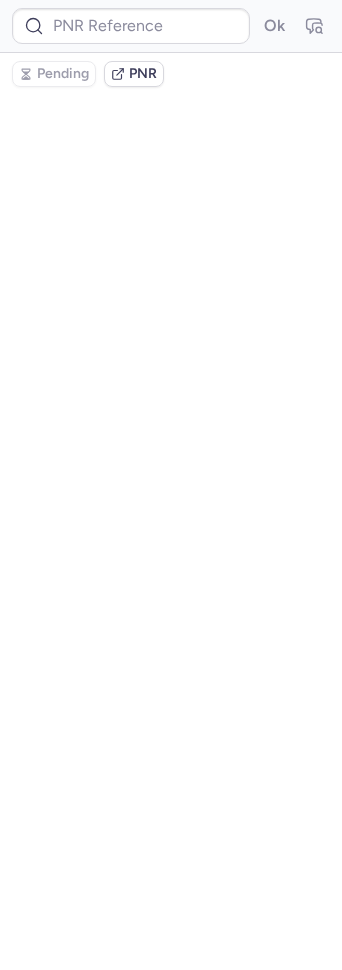 type on "CP4QHS" 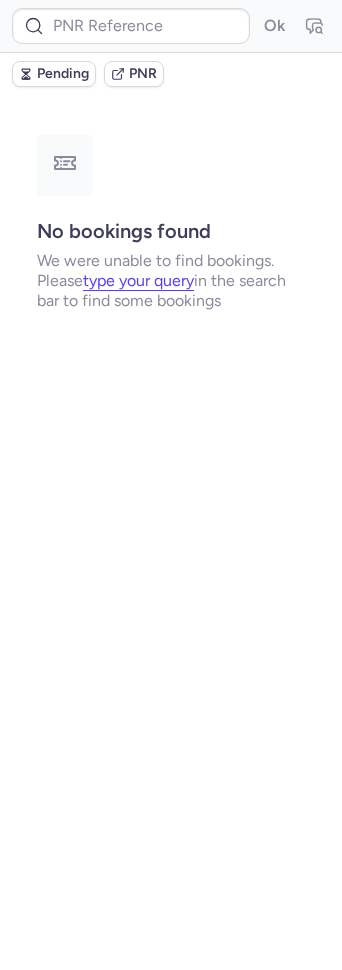 type on "CP4XDD" 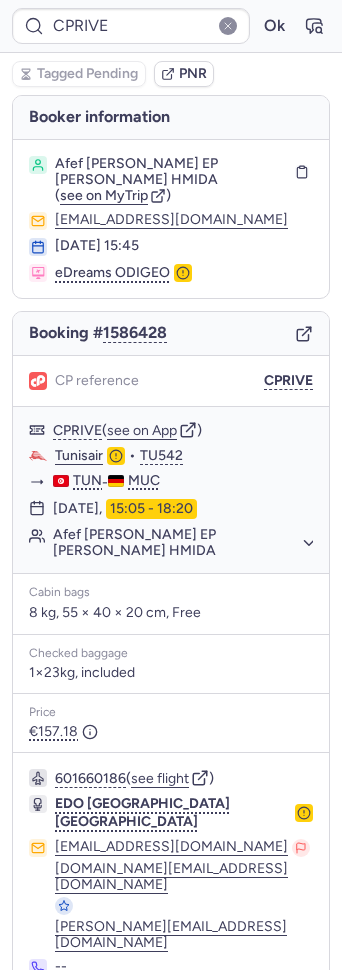 type on "CPUDFI" 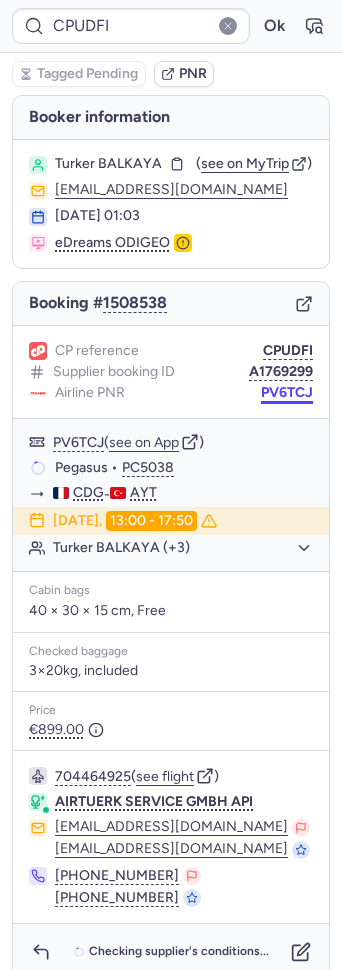 click on "PV6TCJ" at bounding box center [287, 393] 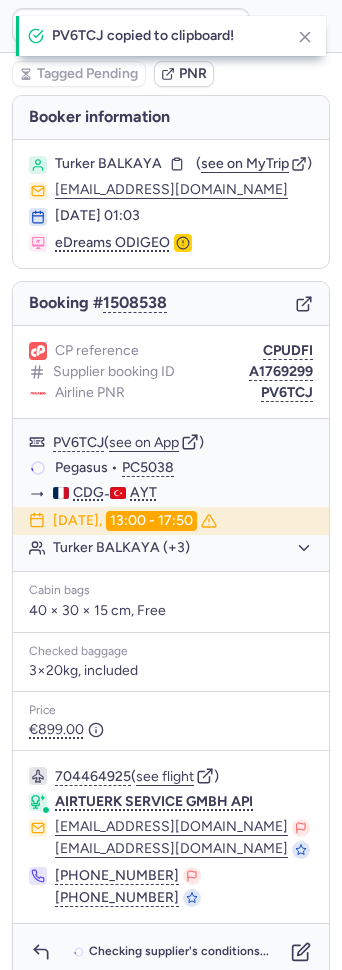 scroll, scrollTop: 37, scrollLeft: 0, axis: vertical 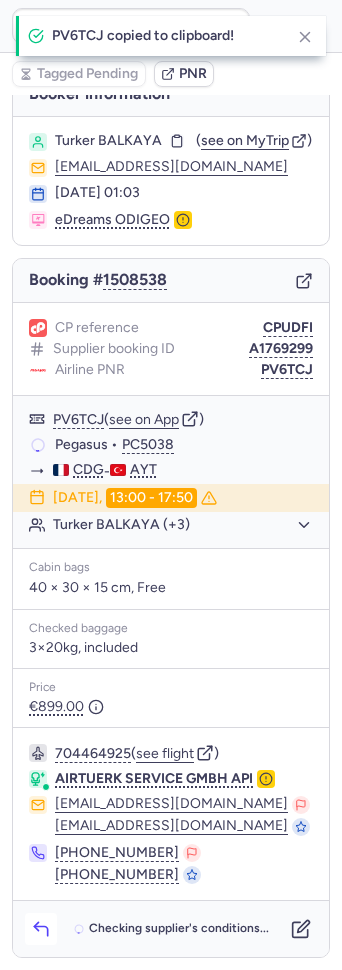 click at bounding box center (41, 929) 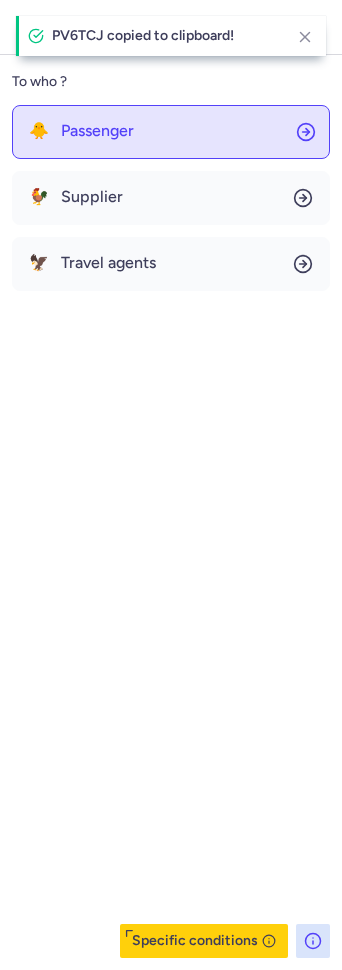 click on "Passenger" at bounding box center (97, 131) 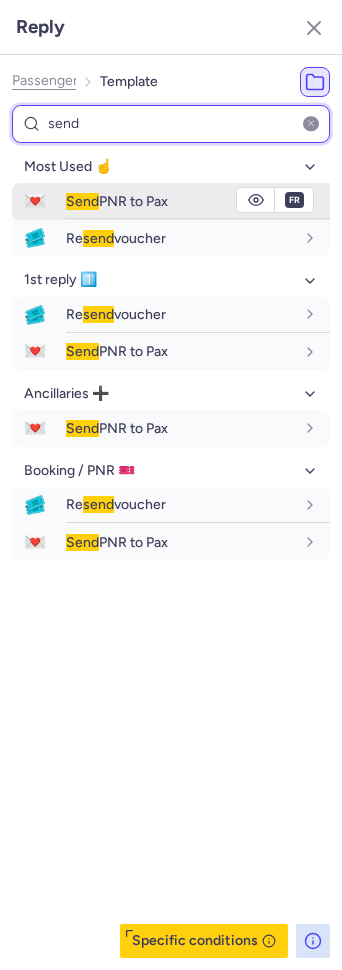 type on "send" 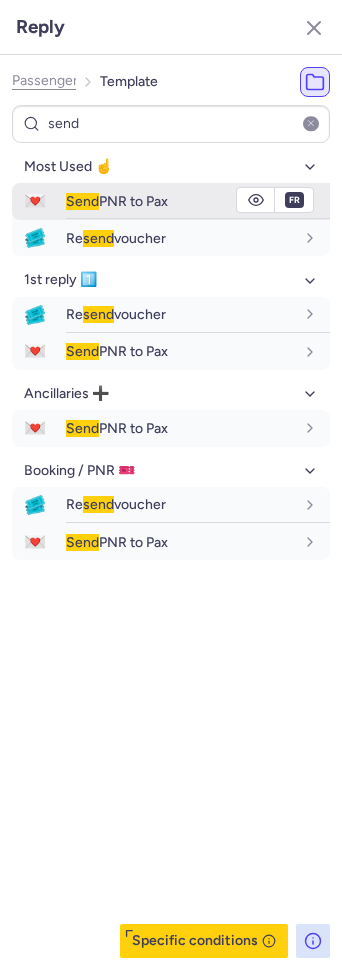 click on "Send  PNR to Pax" at bounding box center [198, 201] 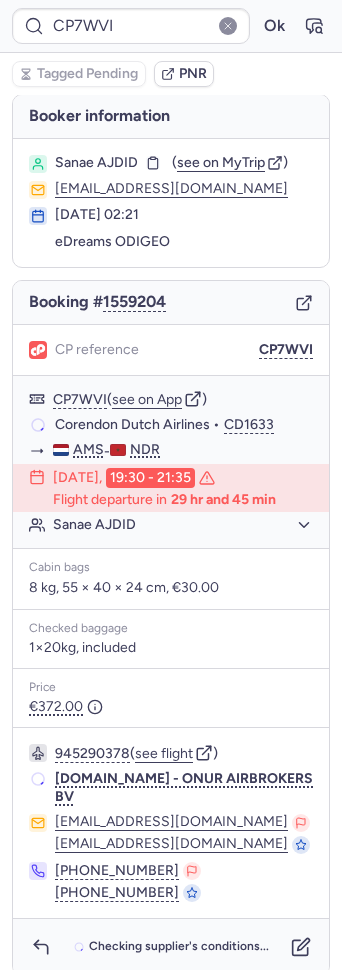 type on "CPMIJK" 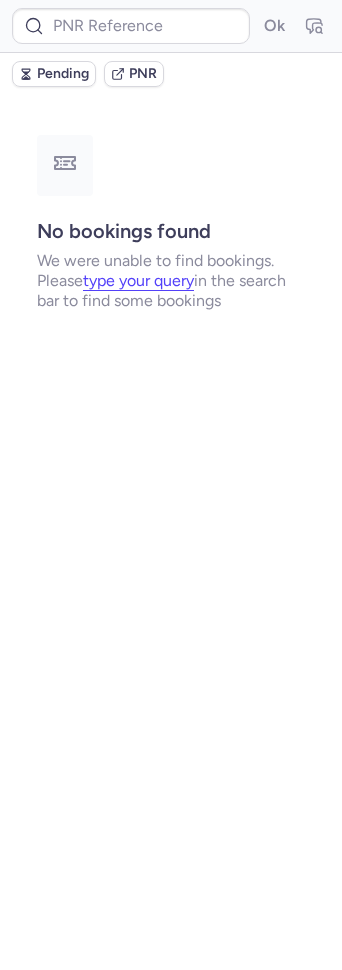 scroll, scrollTop: 0, scrollLeft: 0, axis: both 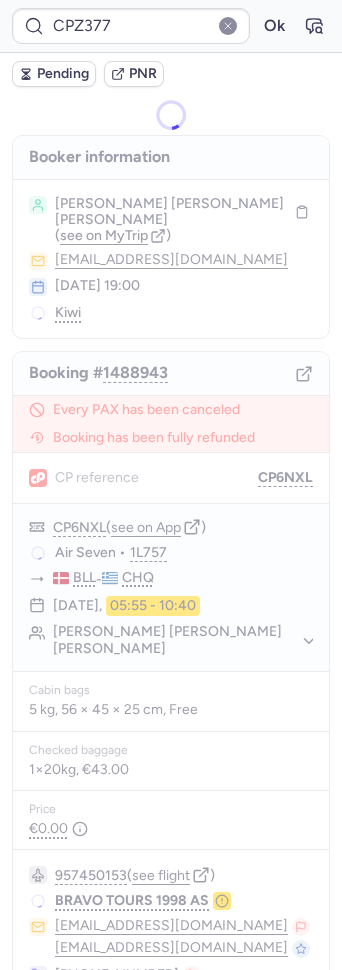 type on "CP4XDD" 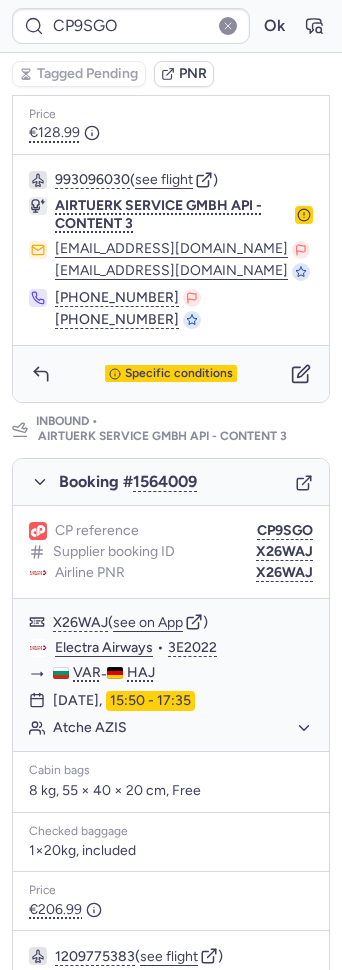 scroll, scrollTop: 1014, scrollLeft: 0, axis: vertical 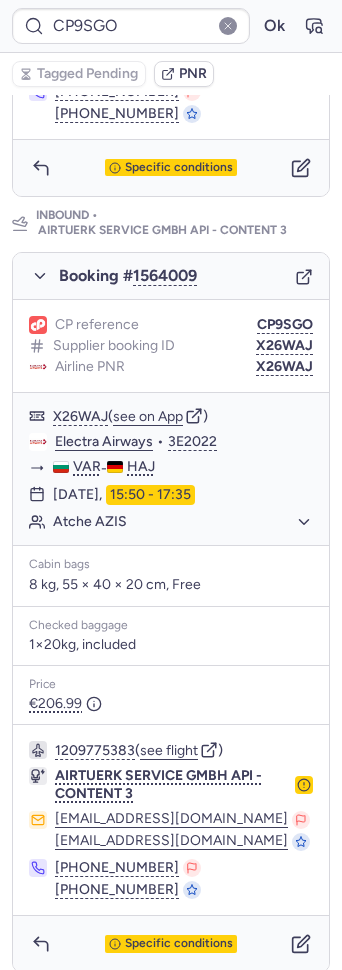 type on "CP7AN9" 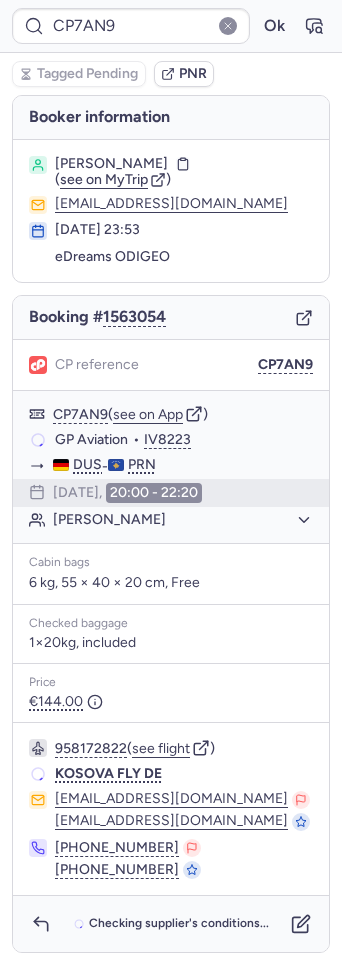 scroll, scrollTop: 0, scrollLeft: 0, axis: both 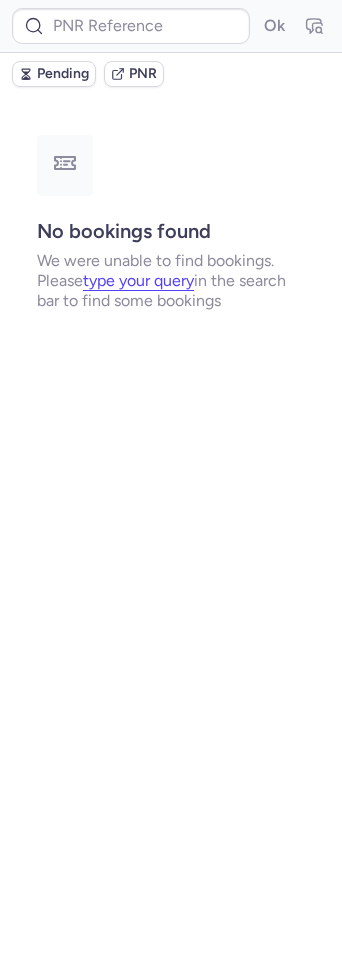 type on "CPO2T4" 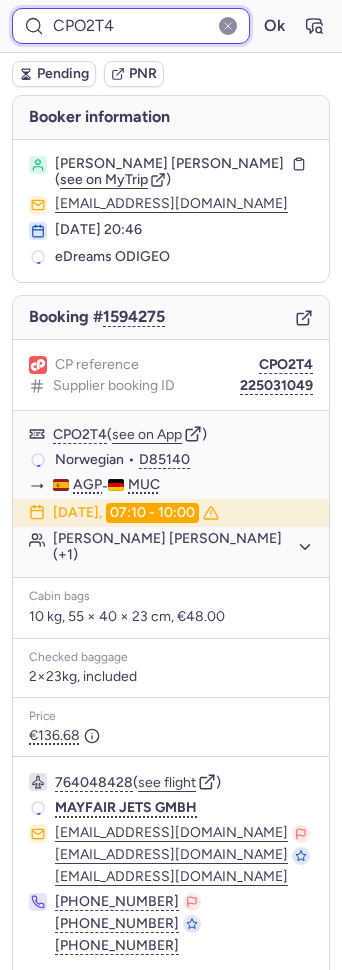 click on "CPO2T4" at bounding box center (131, 26) 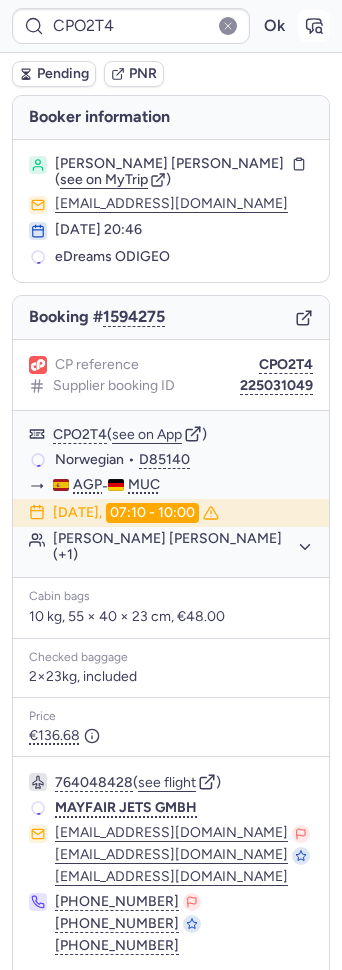 click 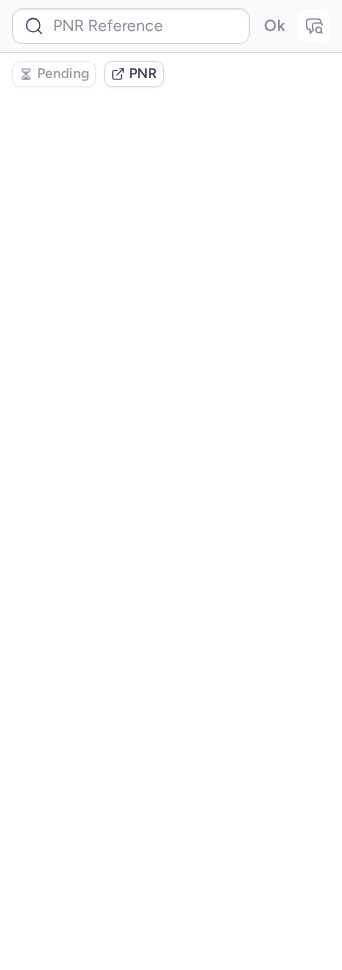 type on "CPO2T4" 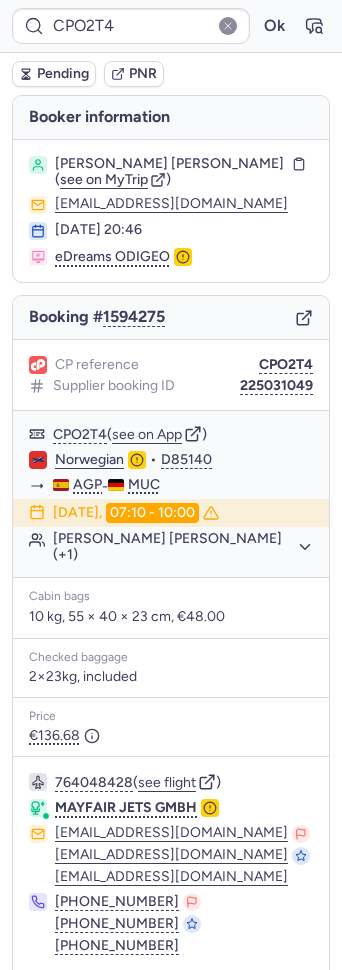 scroll, scrollTop: 57, scrollLeft: 0, axis: vertical 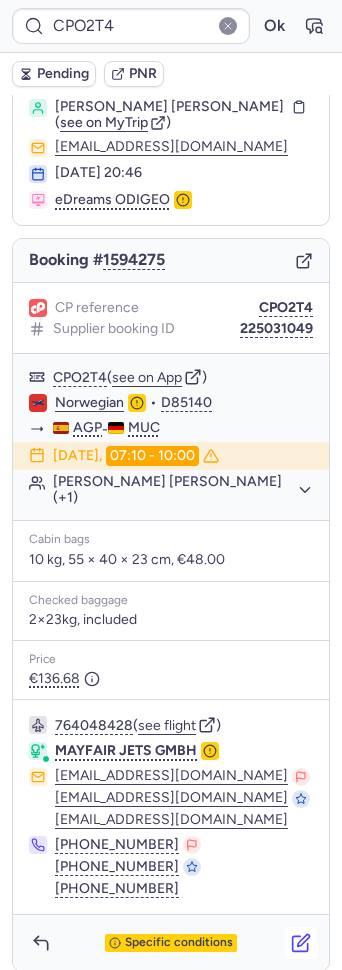 click 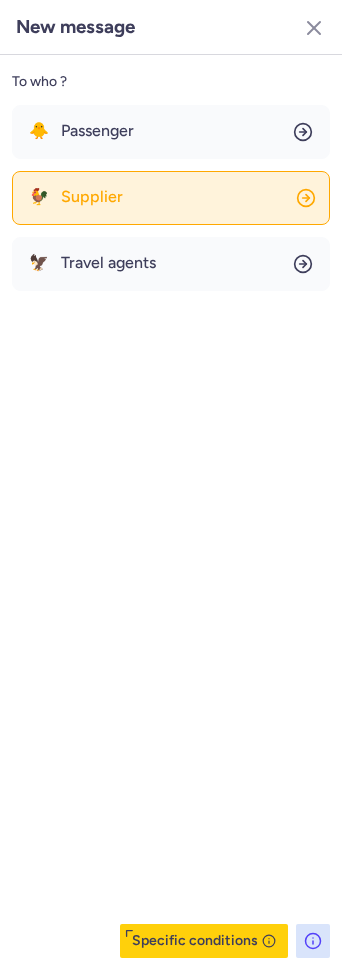 click on "🐓 Supplier" 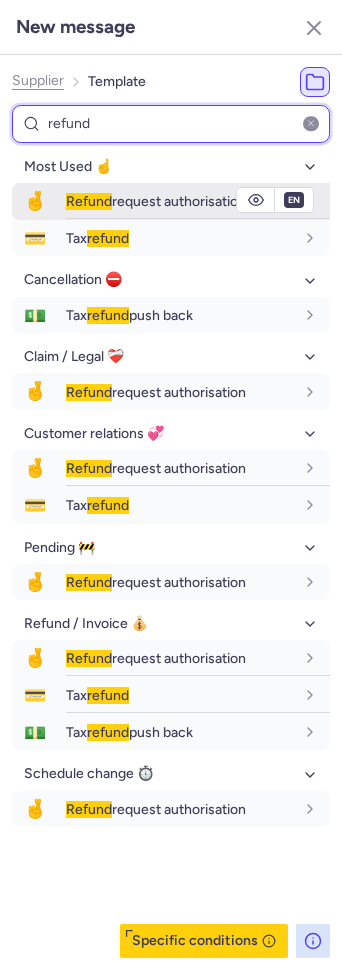 type on "refund" 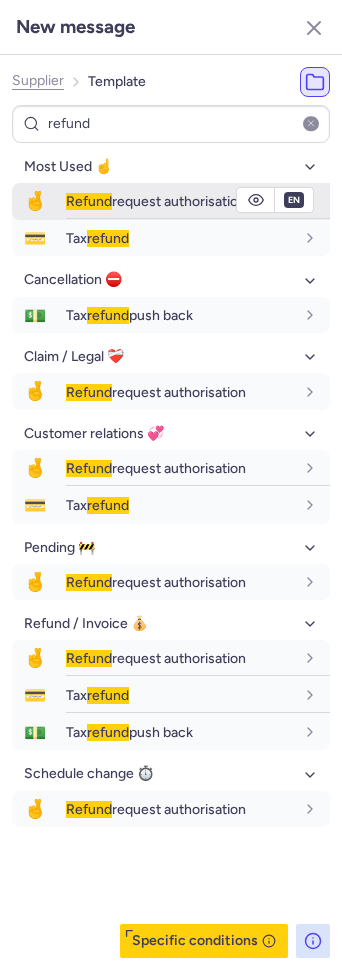 click on "Refund  request authorisation" at bounding box center (198, 201) 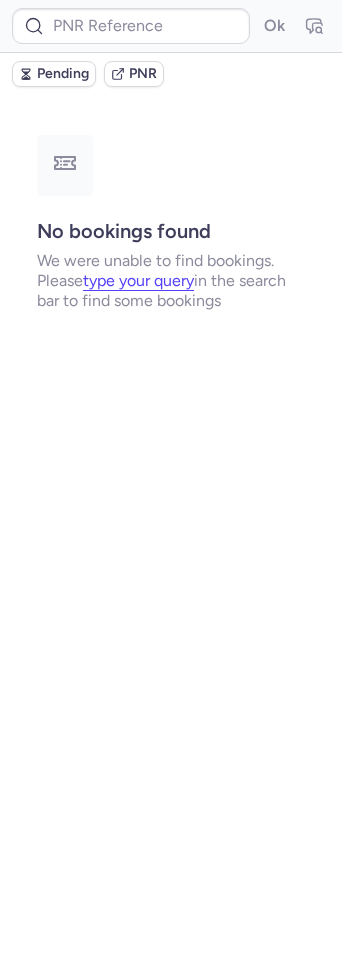scroll, scrollTop: 0, scrollLeft: 0, axis: both 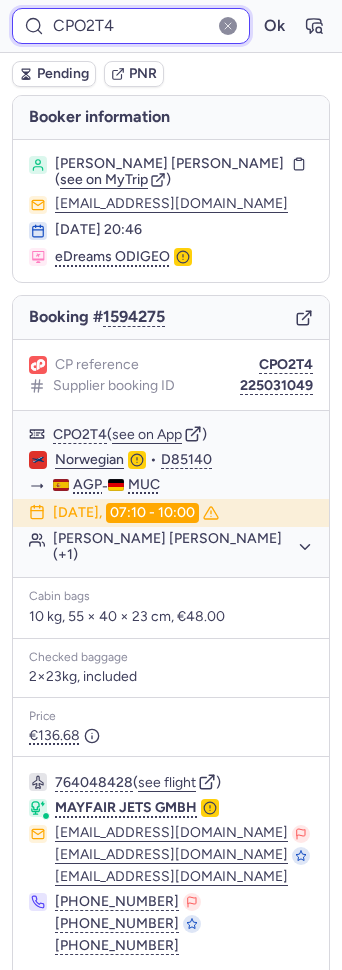 click on "CPO2T4" at bounding box center [131, 26] 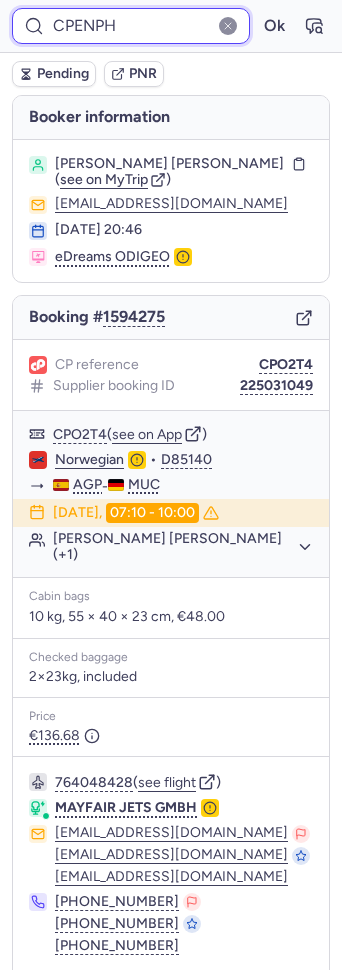 click on "Ok" at bounding box center (274, 26) 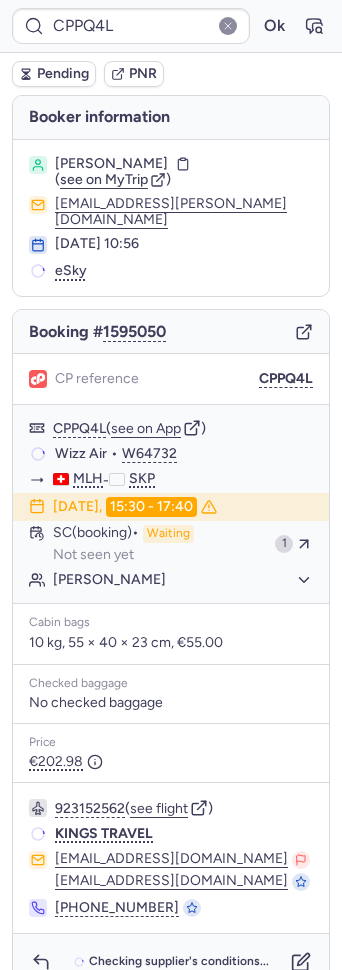 type on "CPO2T4" 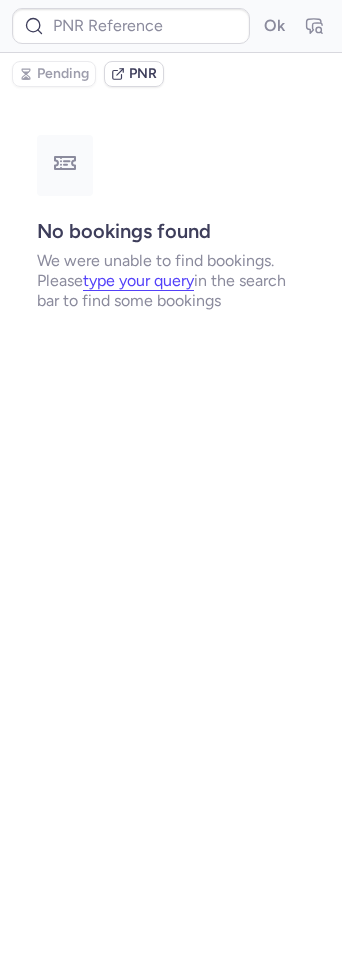 type on "CP2HLS" 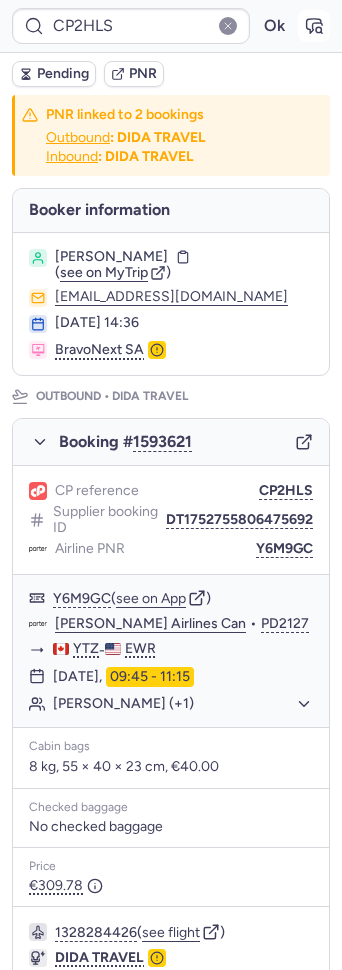 click 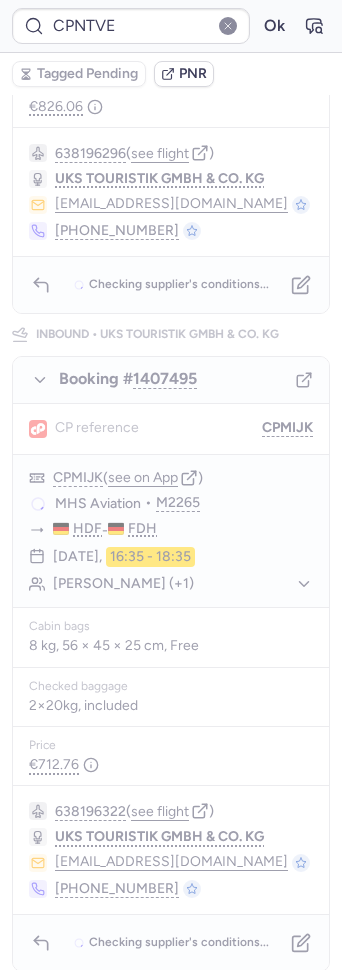 scroll, scrollTop: 0, scrollLeft: 0, axis: both 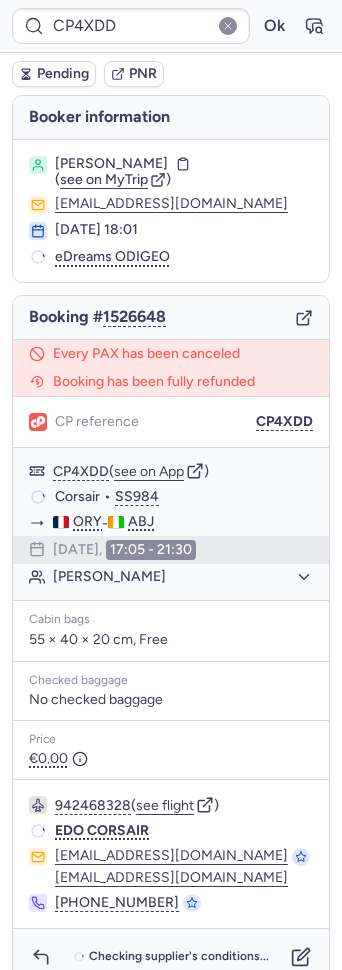 type on "CPO3YG" 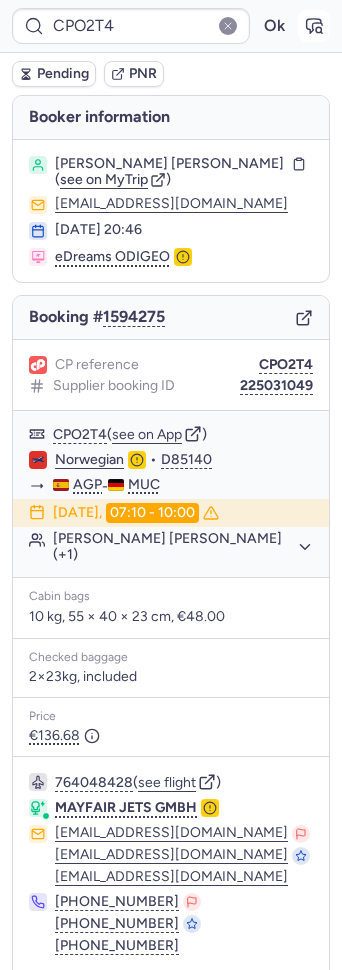 click 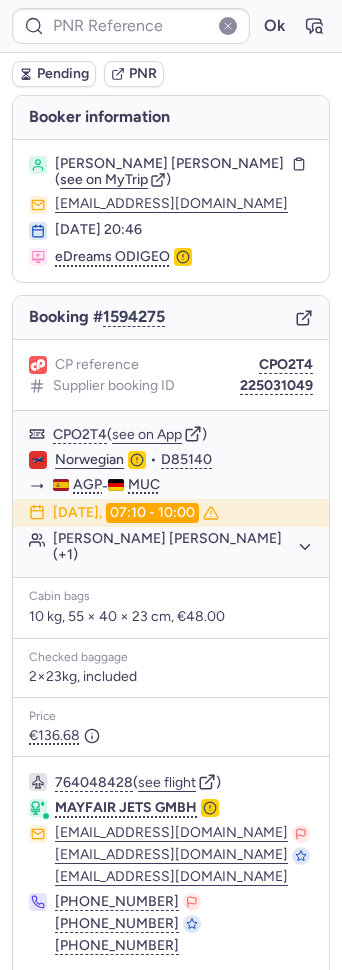 type on "CPO2T4" 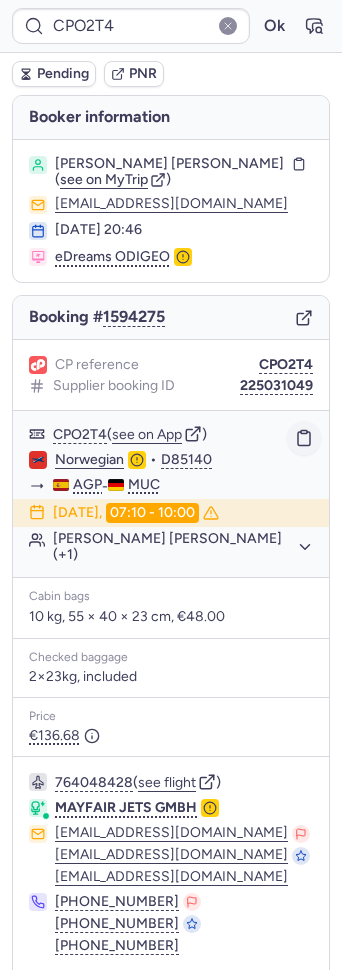 click 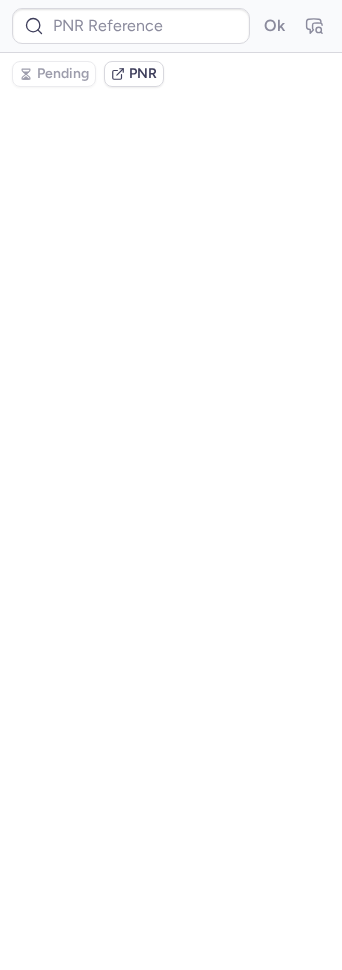 scroll, scrollTop: 0, scrollLeft: 0, axis: both 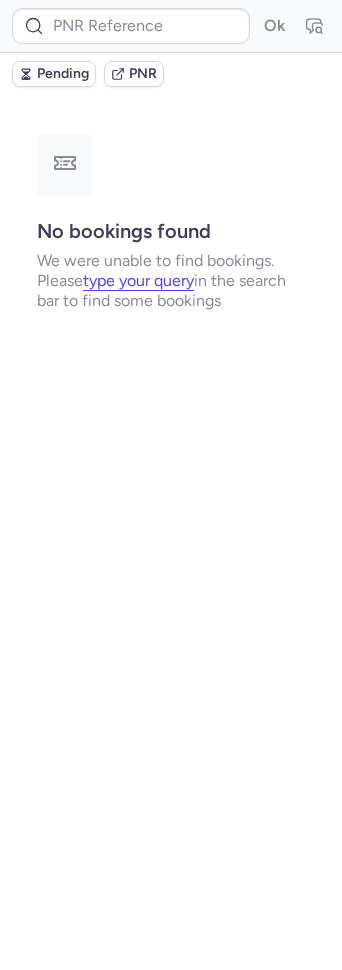 type on "CPPQ4L" 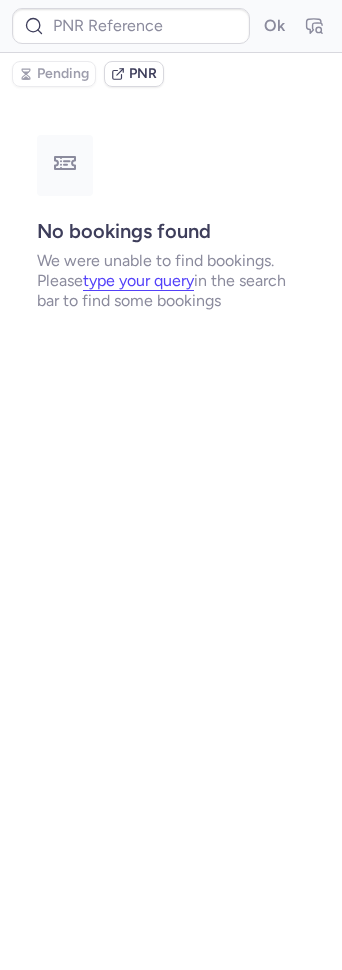 type on "CPO3YG" 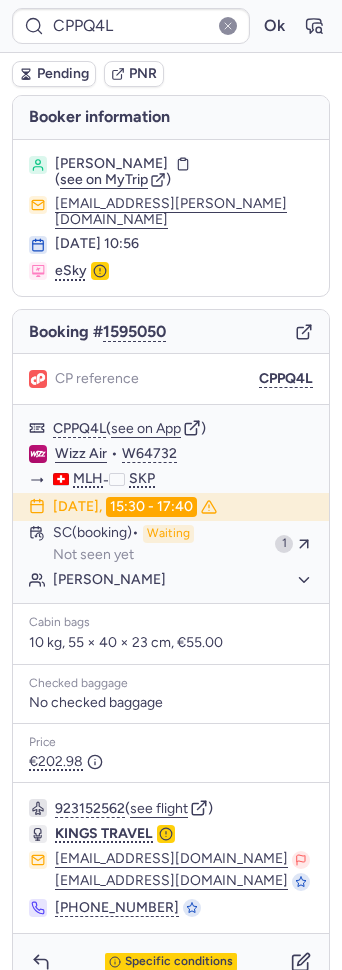 type on "CP7AN9" 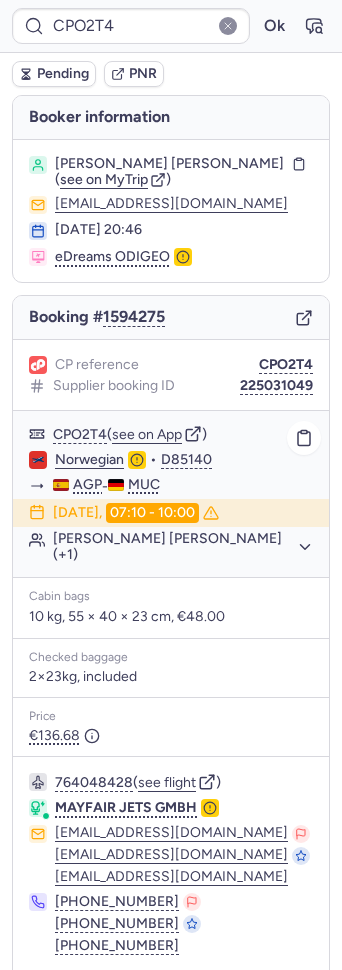 scroll, scrollTop: 57, scrollLeft: 0, axis: vertical 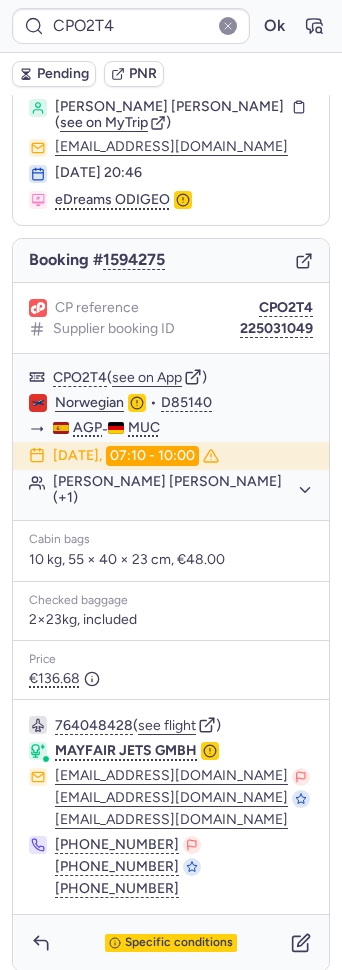 click on "Specific conditions" at bounding box center (171, 943) 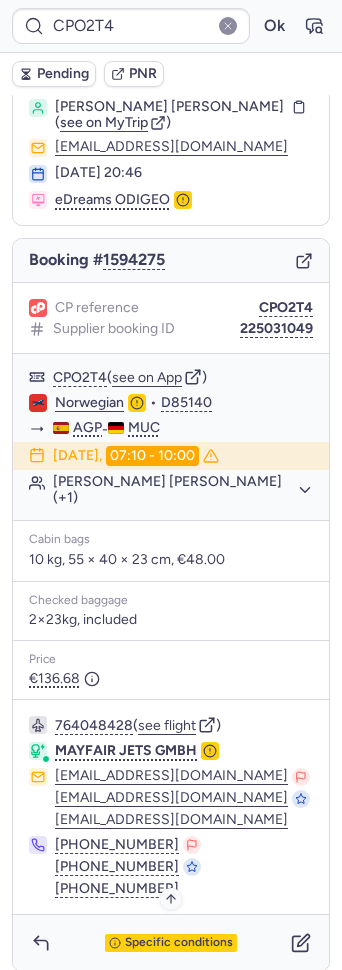 click on "Specific conditions" at bounding box center (179, 943) 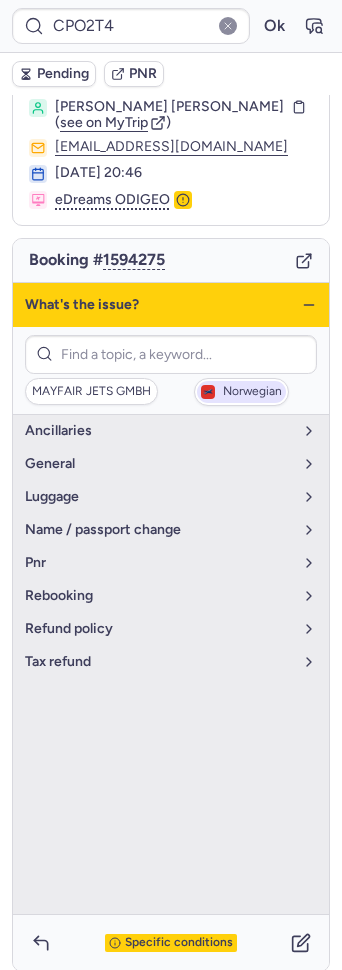 click on "Norwegian" at bounding box center [252, 392] 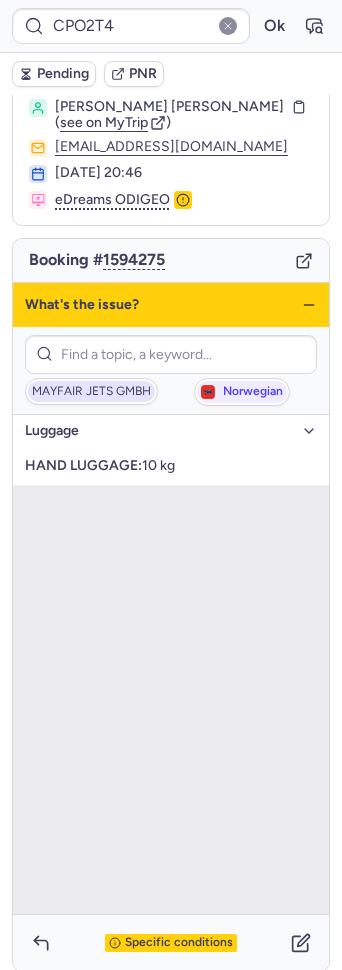click on "MAYFAIR JETS GMBH" at bounding box center [91, 392] 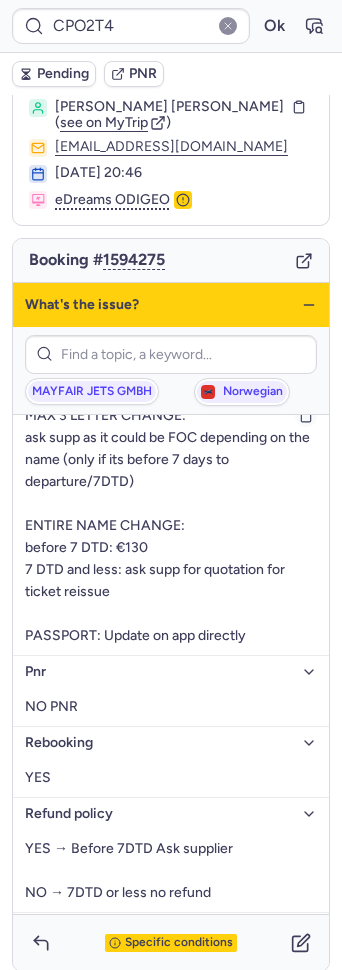 scroll, scrollTop: 319, scrollLeft: 0, axis: vertical 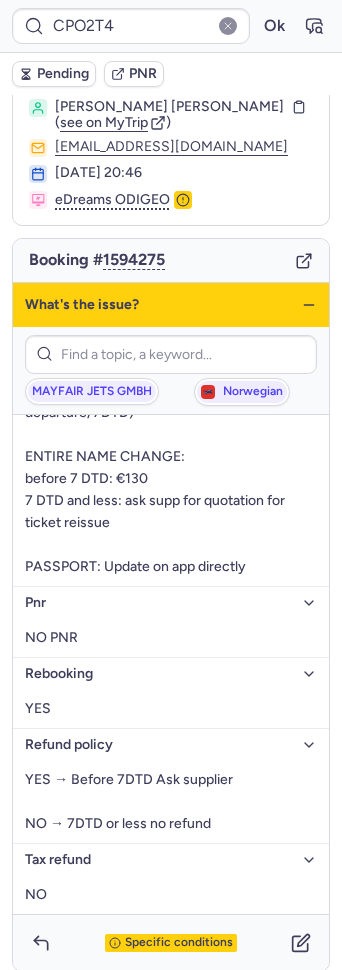 click 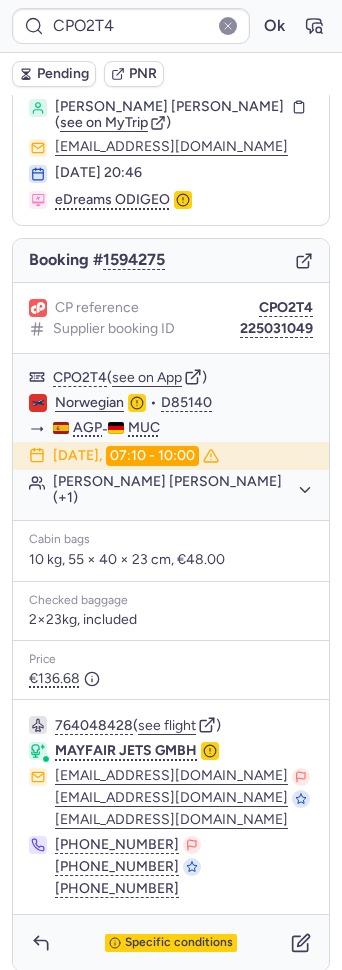 type on "CPHPWZ" 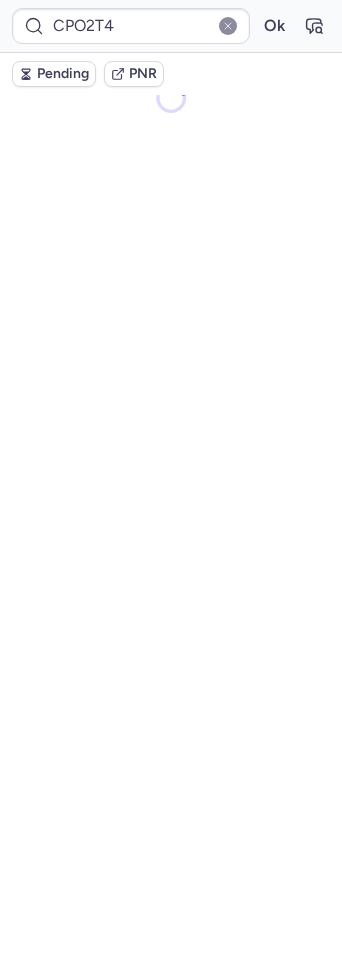 scroll, scrollTop: 0, scrollLeft: 0, axis: both 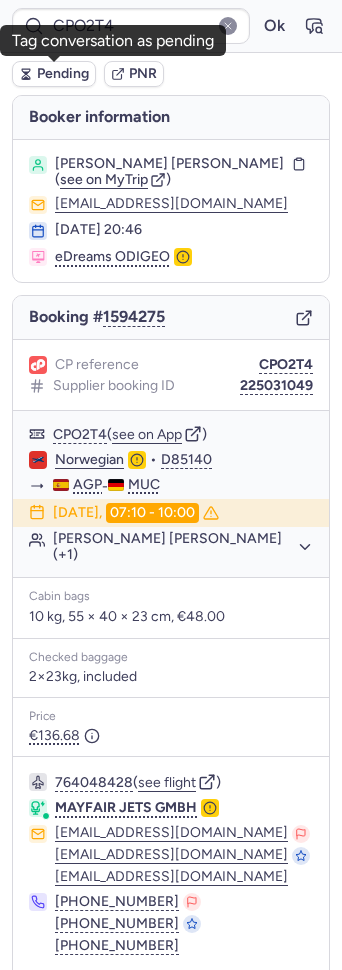 click on "Pending" at bounding box center [54, 74] 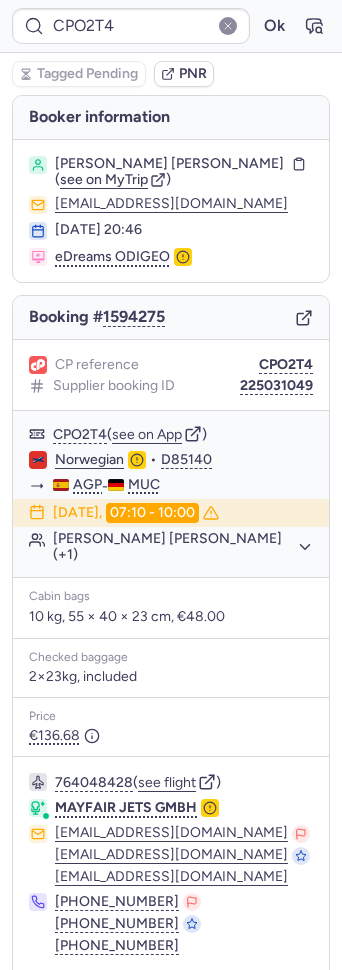 type on "CP3KH5" 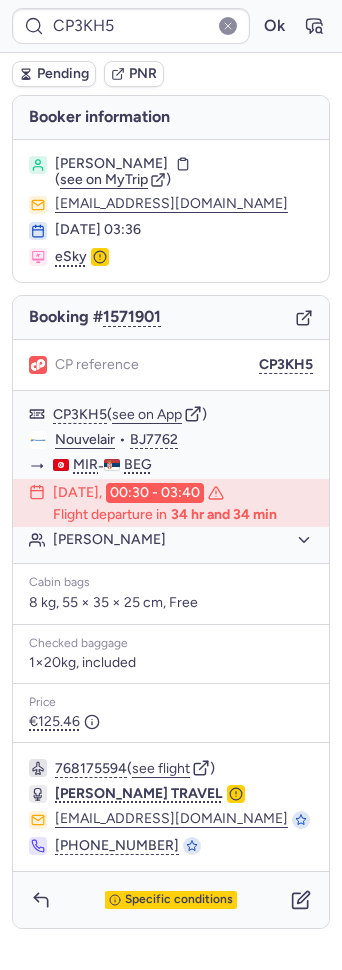 click on "Specific conditions" at bounding box center (171, 900) 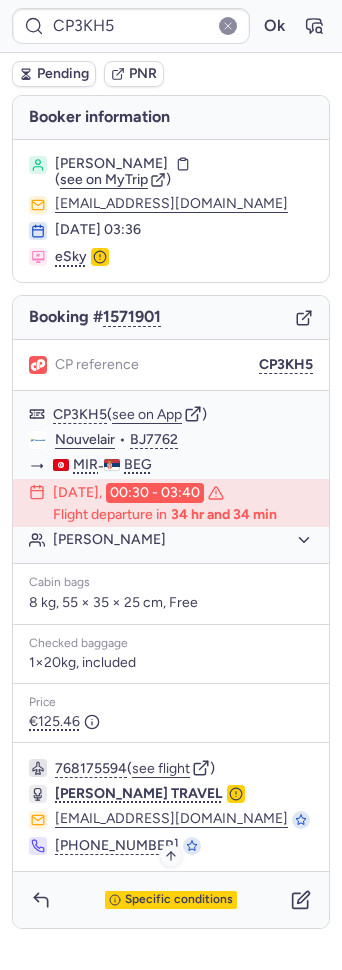 click on "Specific conditions" at bounding box center [179, 900] 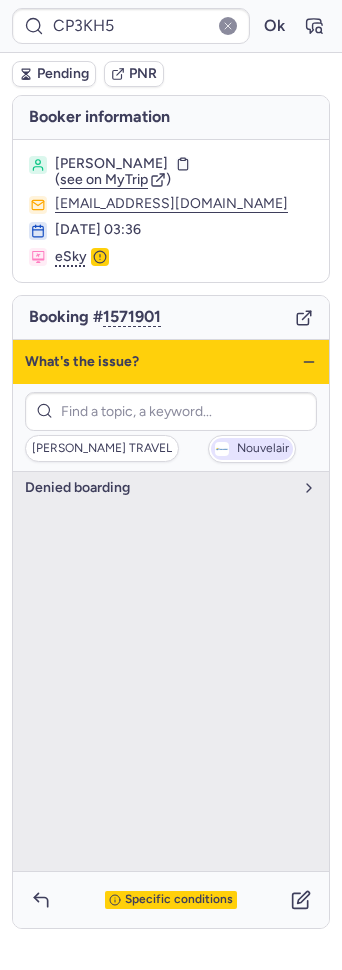 click on "Nouvelair" at bounding box center [252, 449] 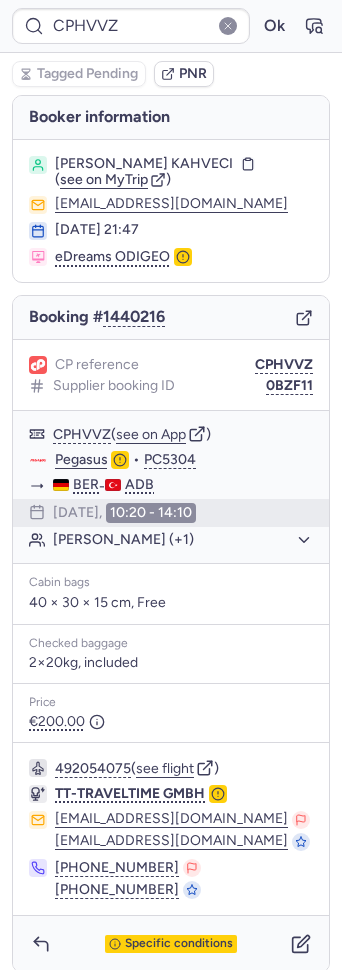 type on "CPP9ES" 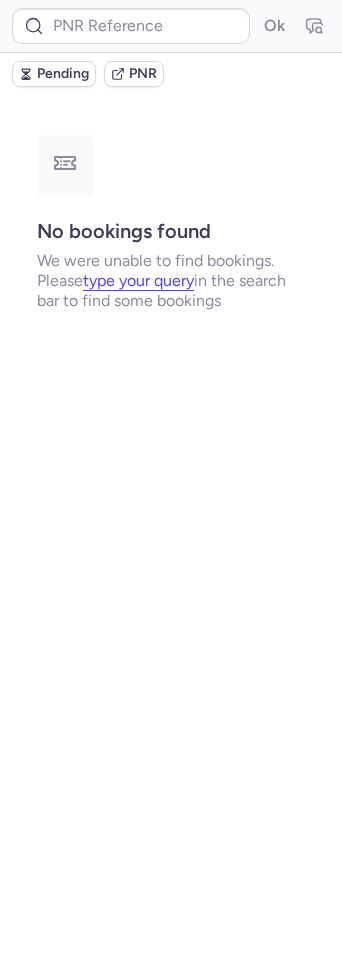 type on "CPO2T4" 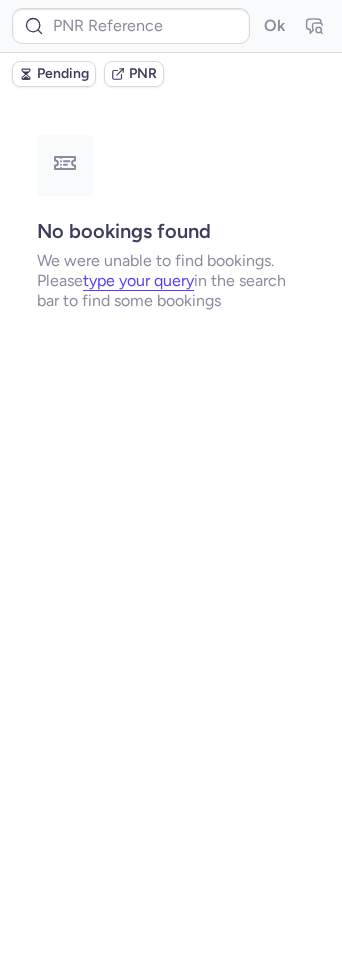 type on "CPO2T4" 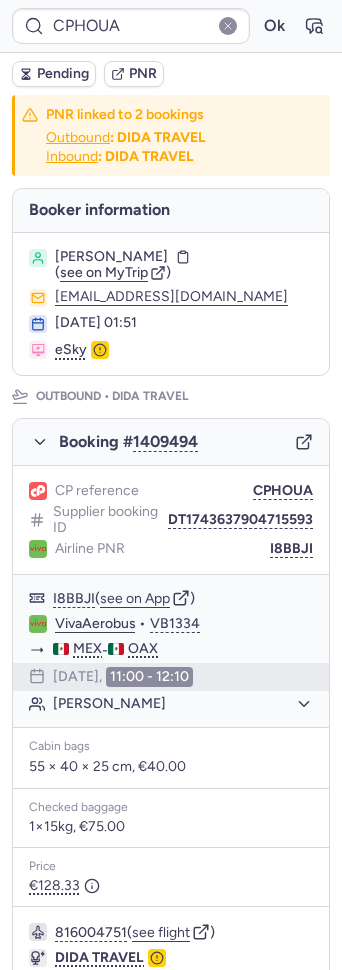 type on "CPSQWA" 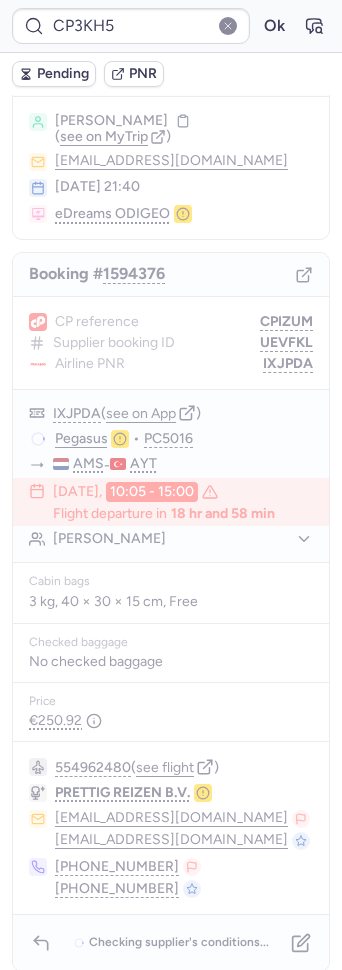 scroll, scrollTop: 0, scrollLeft: 0, axis: both 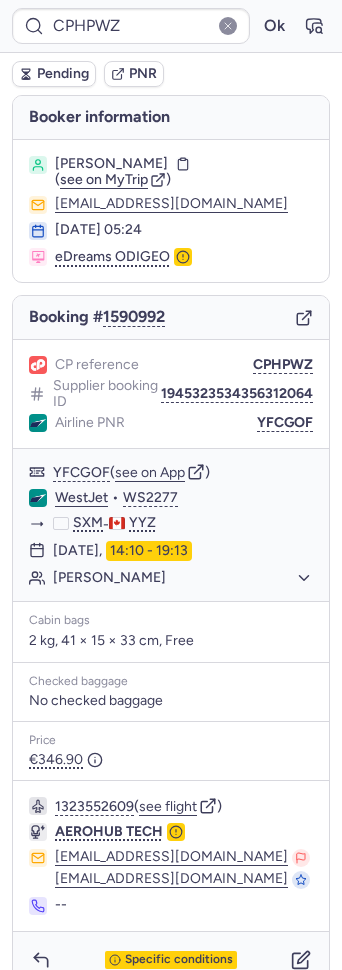 type on "JU9205" 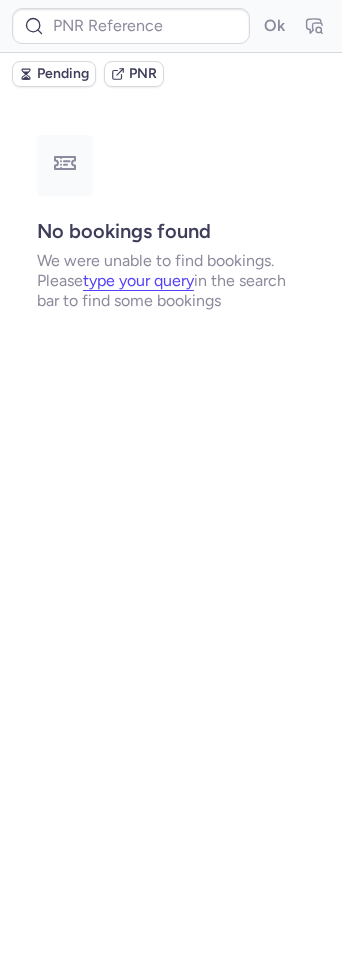 type on "CPJSNH" 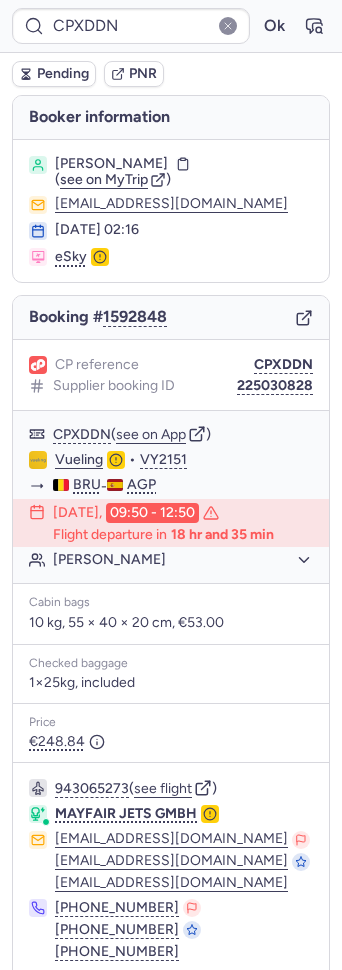 scroll, scrollTop: 77, scrollLeft: 0, axis: vertical 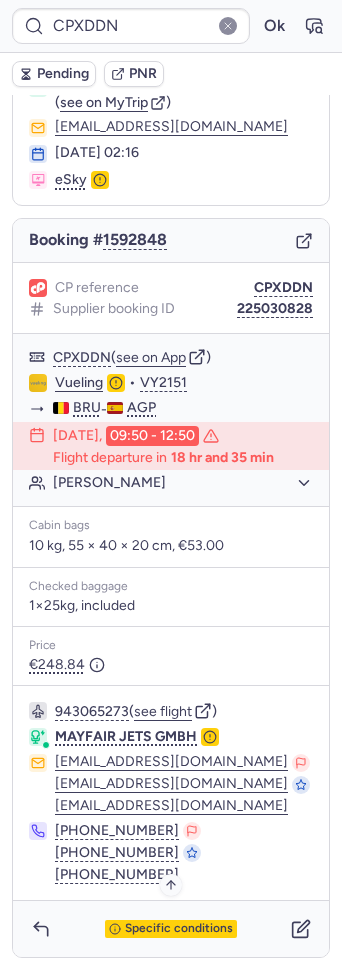 click on "Specific conditions" at bounding box center (179, 929) 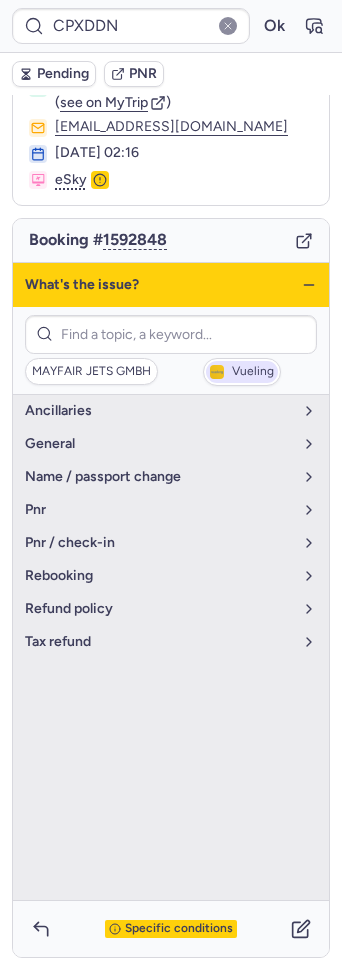 click 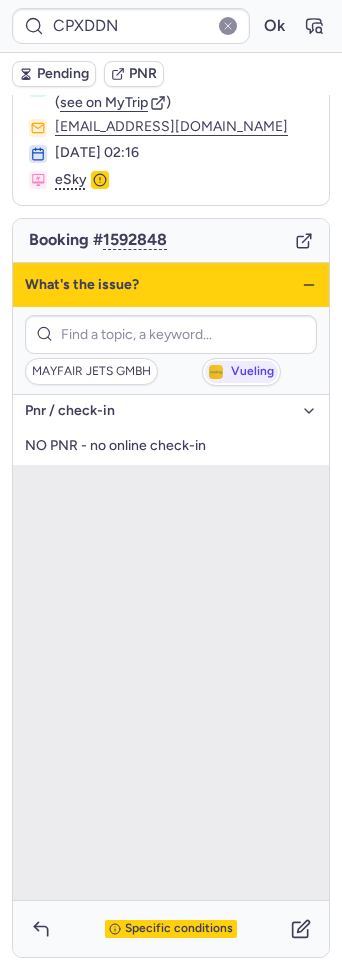 click 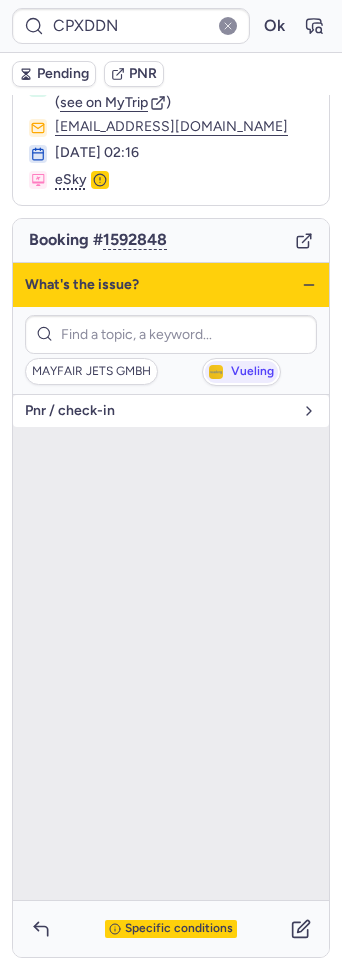 click 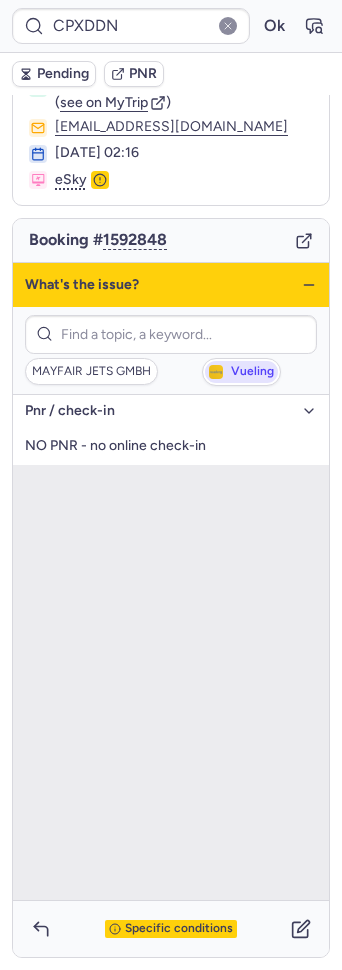 click on "Vueling" at bounding box center [241, 372] 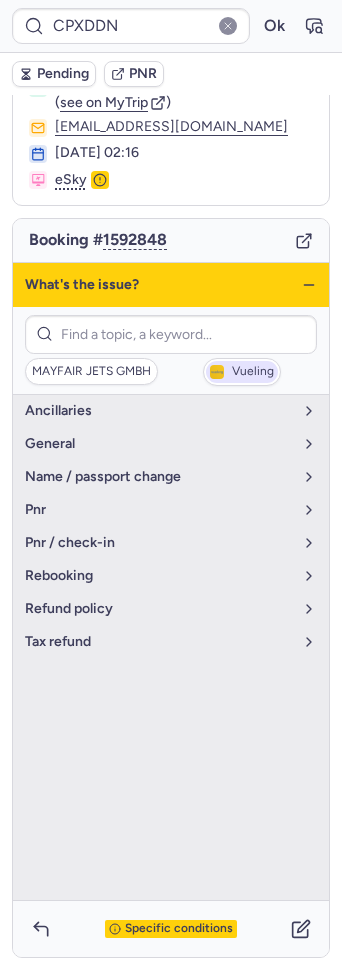 click on "Vueling" at bounding box center (253, 372) 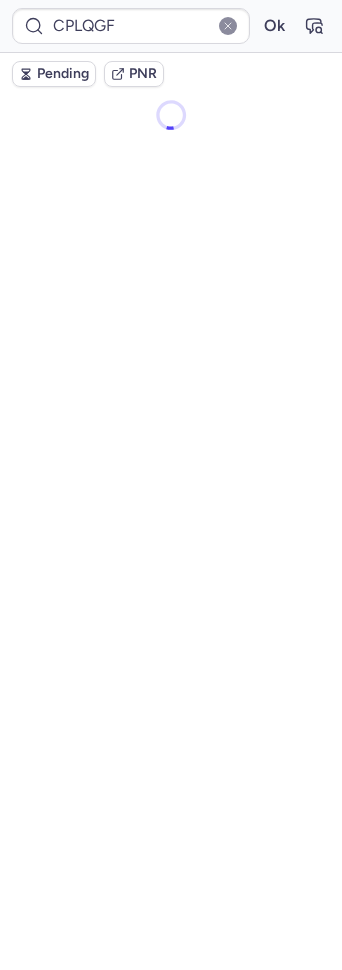 scroll, scrollTop: 0, scrollLeft: 0, axis: both 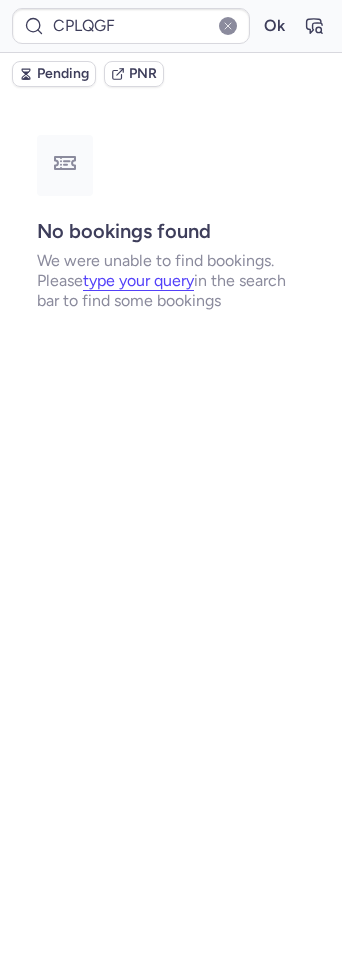type on "CP3U8B" 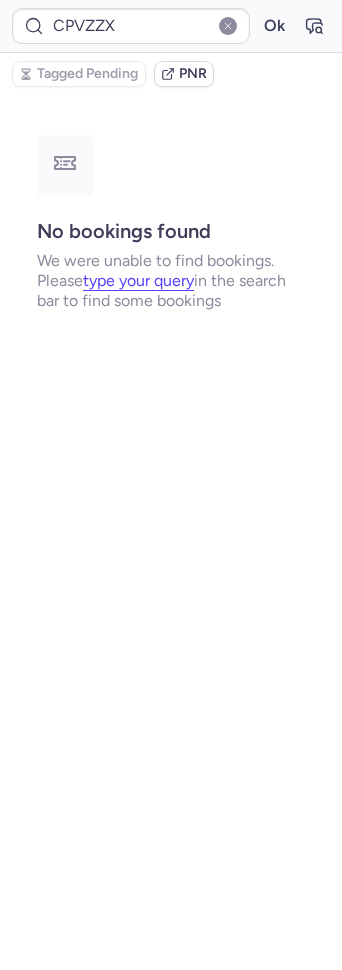scroll, scrollTop: 0, scrollLeft: 0, axis: both 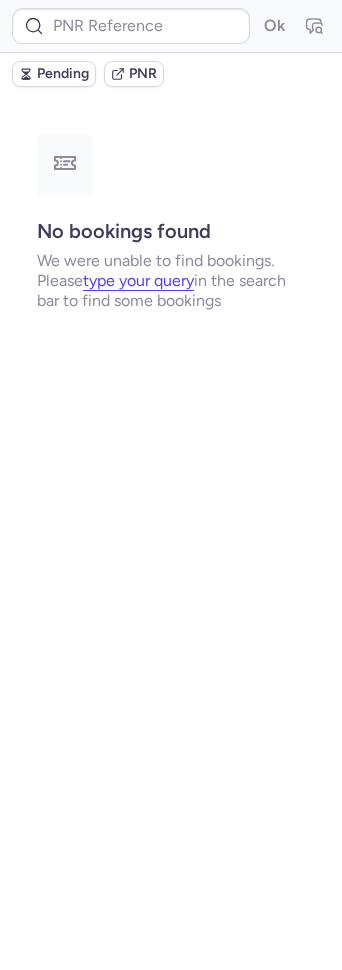 type on "CPJSNH" 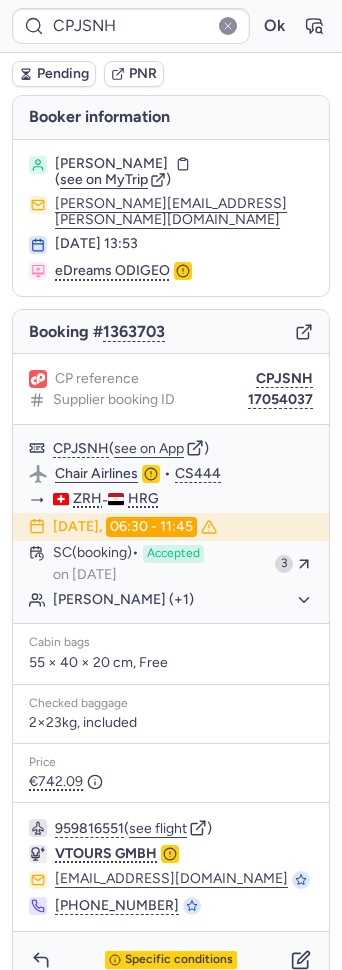 type on "CP6NEA" 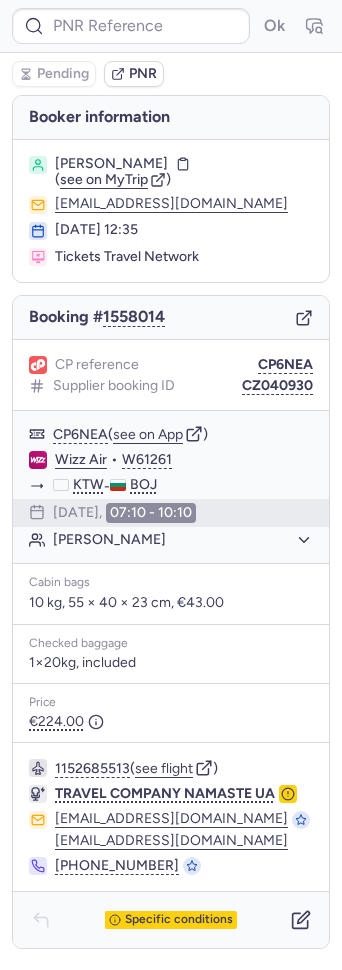 type on "CP6NEA" 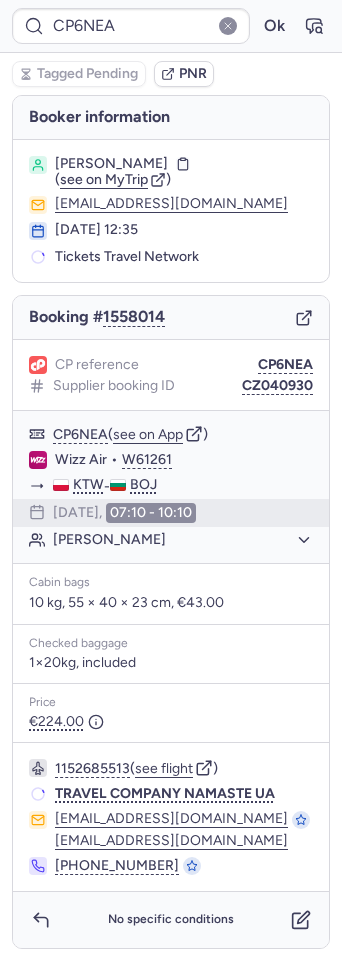 type on "CPH2KJ" 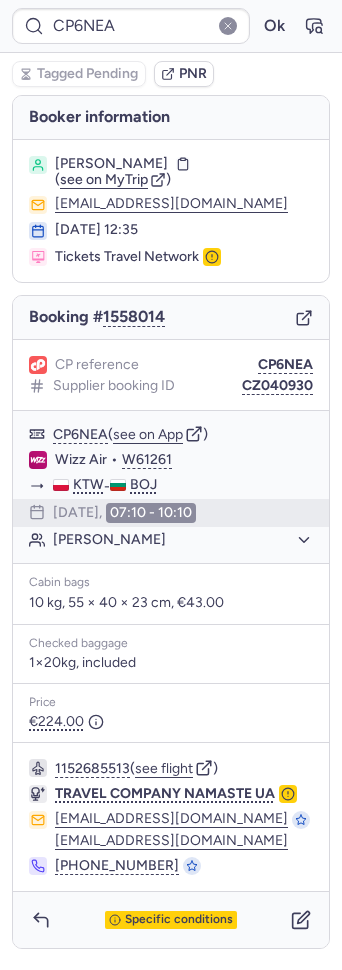 type on "CPHOUA" 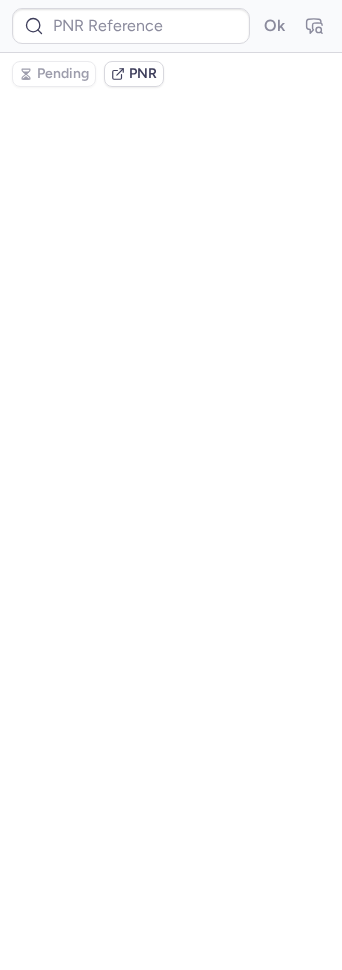 type on "CPM6PB" 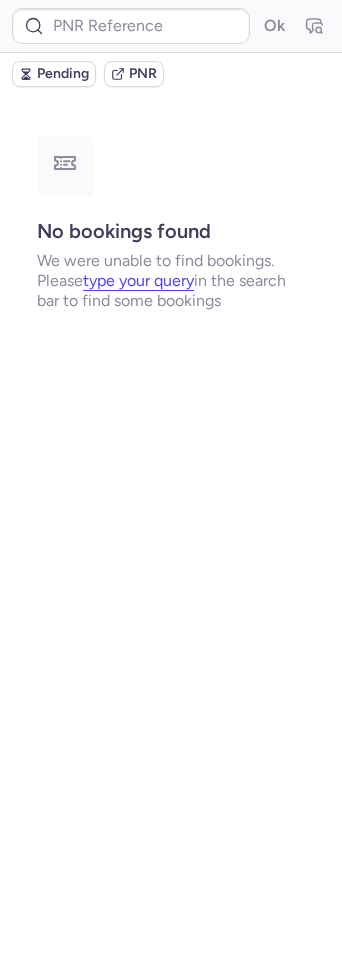 type on "[DATE]" 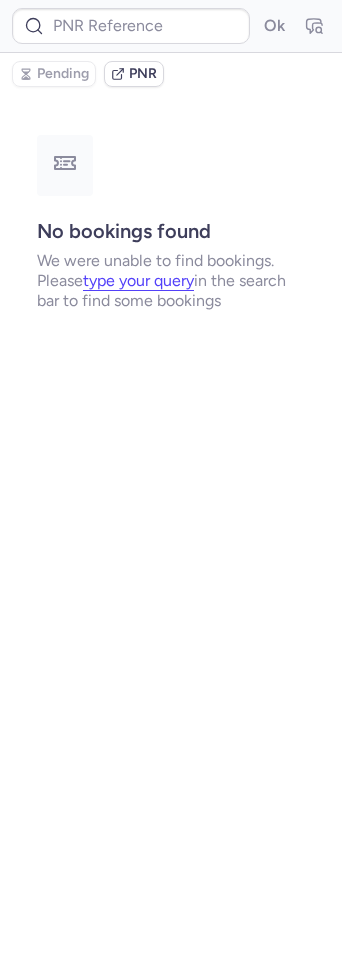 type on "CPGHMA" 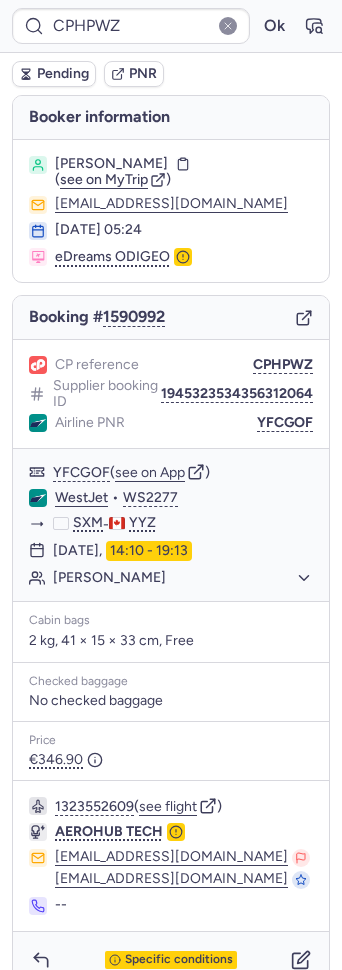 type on "CPJSNH" 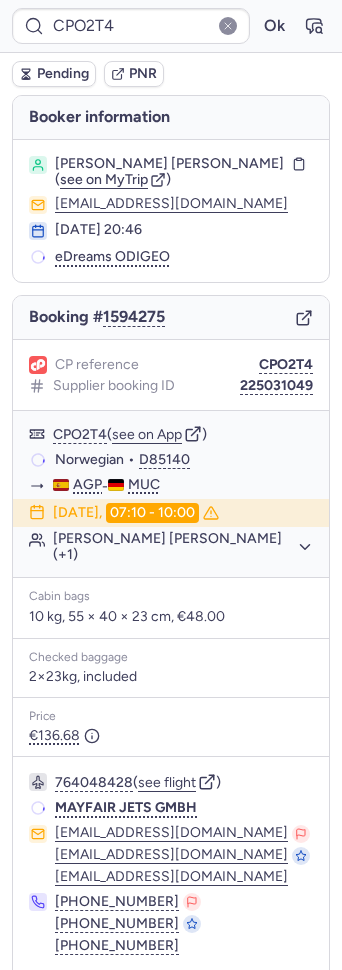 type on "CPHOUA" 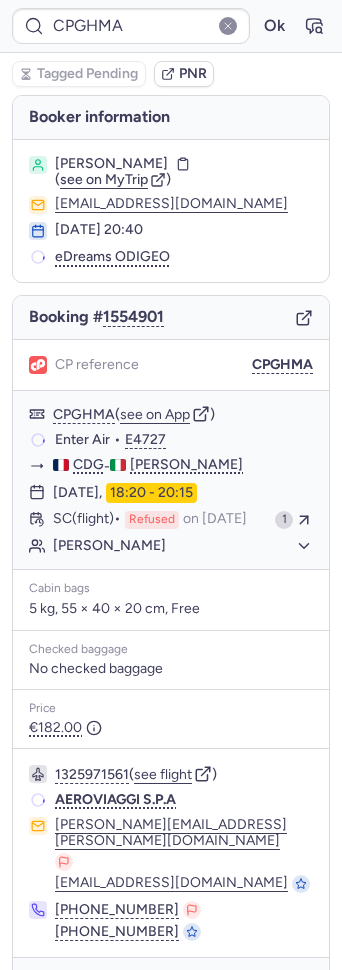 type on "CPSQWA" 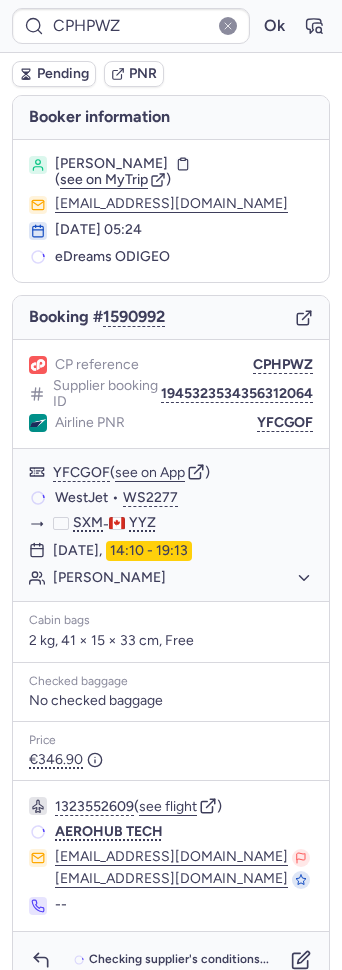 type on "CPM6PB" 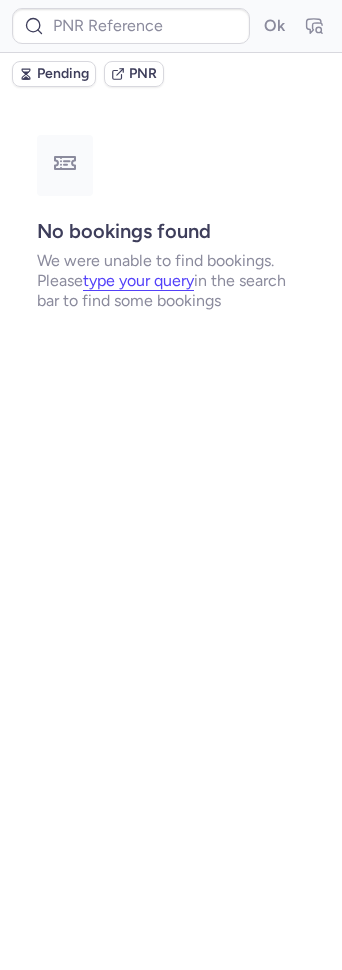 type on "CPM6PB" 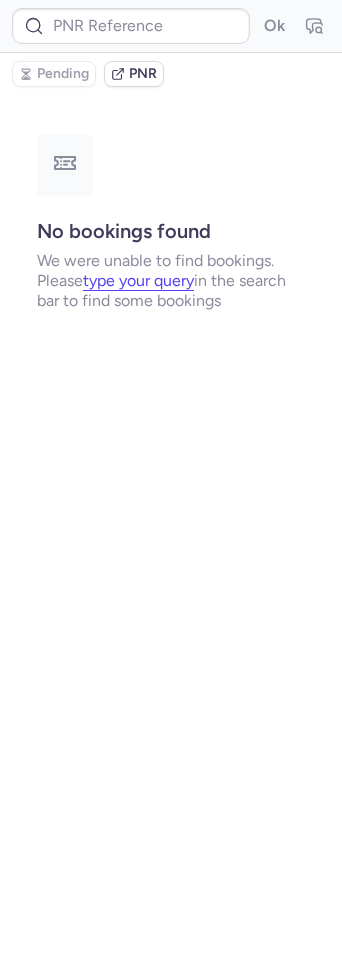 type on "CPJSNH" 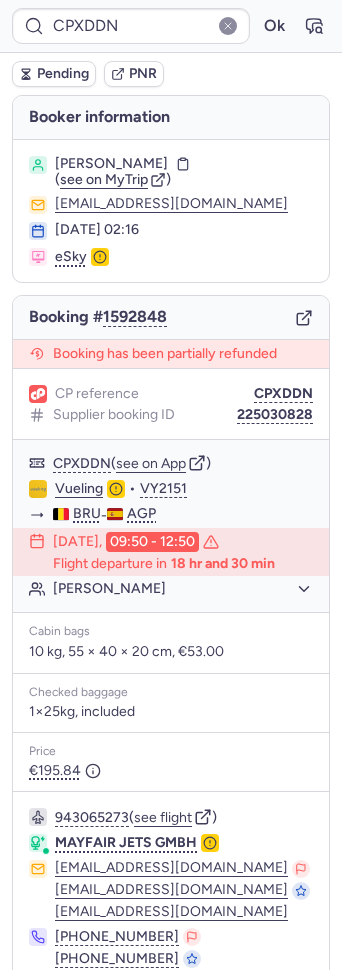 scroll, scrollTop: 0, scrollLeft: 0, axis: both 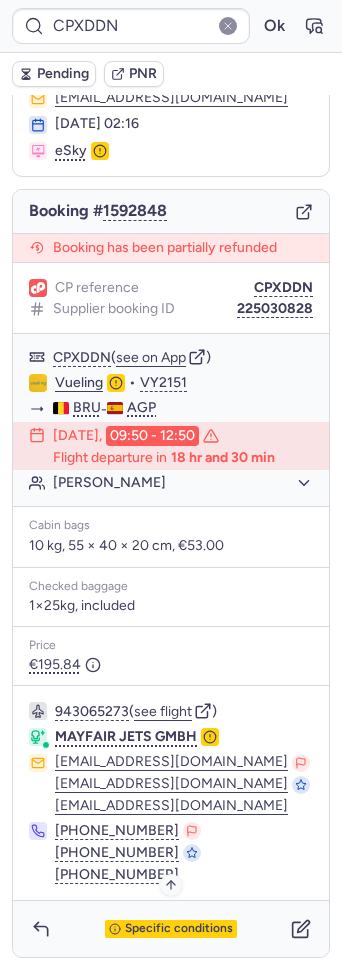 click on "Specific conditions" at bounding box center [171, 929] 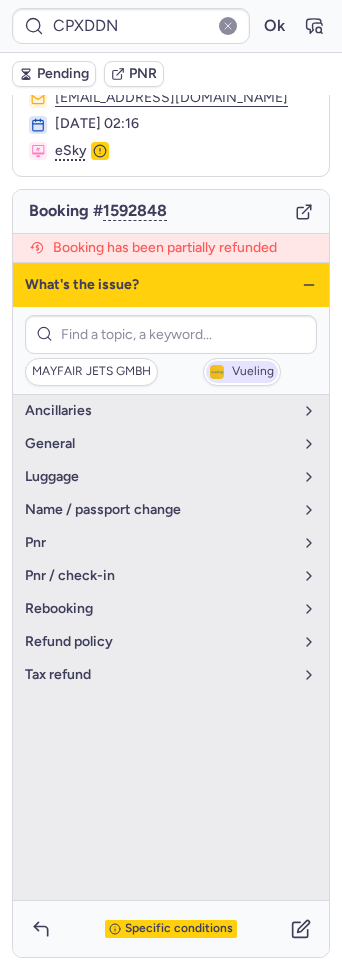 click on "Vueling" at bounding box center (253, 372) 